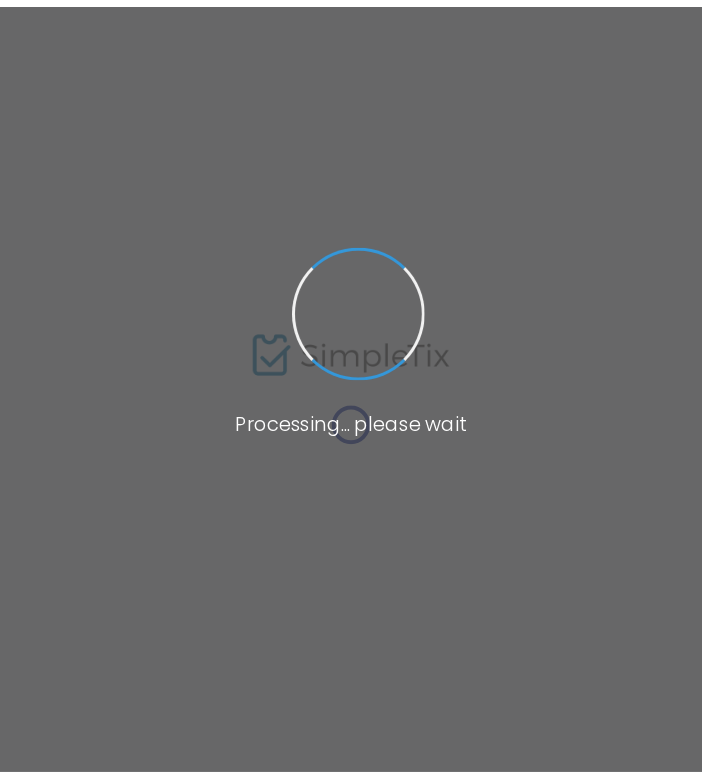 scroll, scrollTop: 0, scrollLeft: 0, axis: both 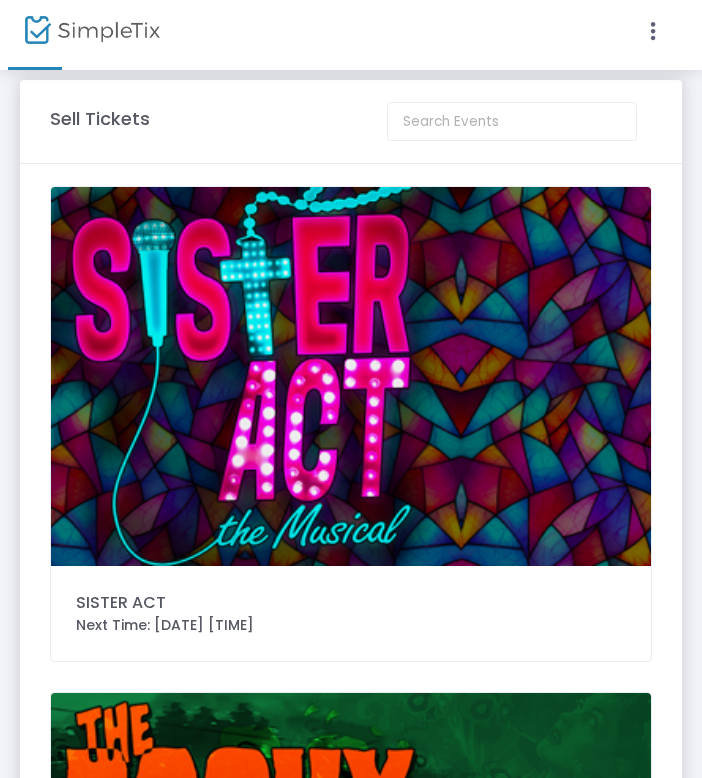 click 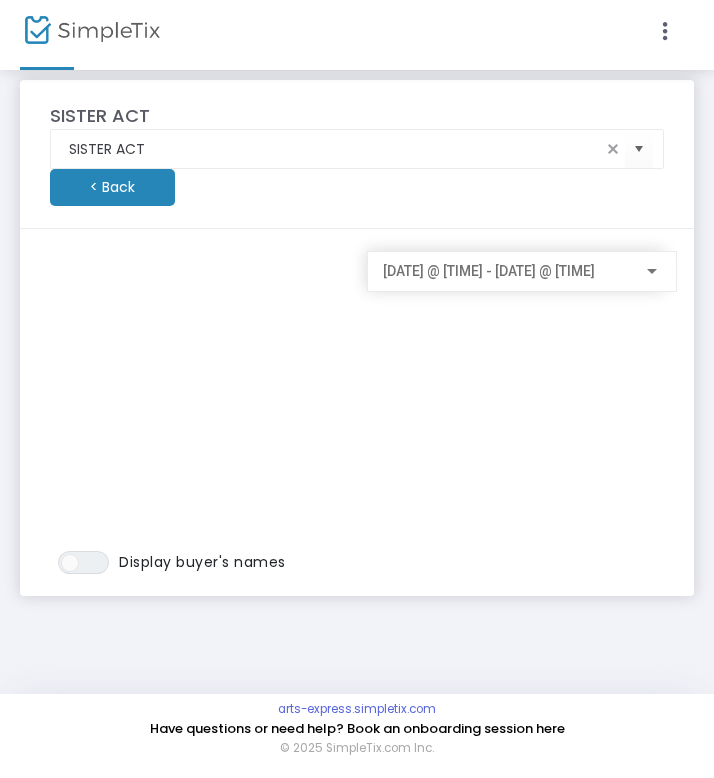 click on "[DATE] @ [TIME] - [DATE] @ [TIME]" at bounding box center [489, 271] 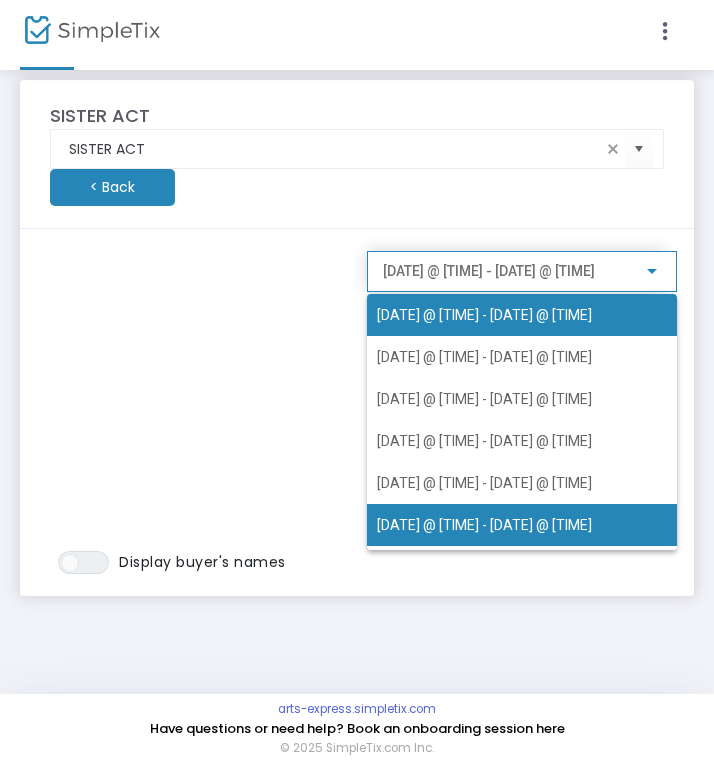 click on "[DATE] @ [TIME] - [DATE] @ [TIME]" at bounding box center (522, 525) 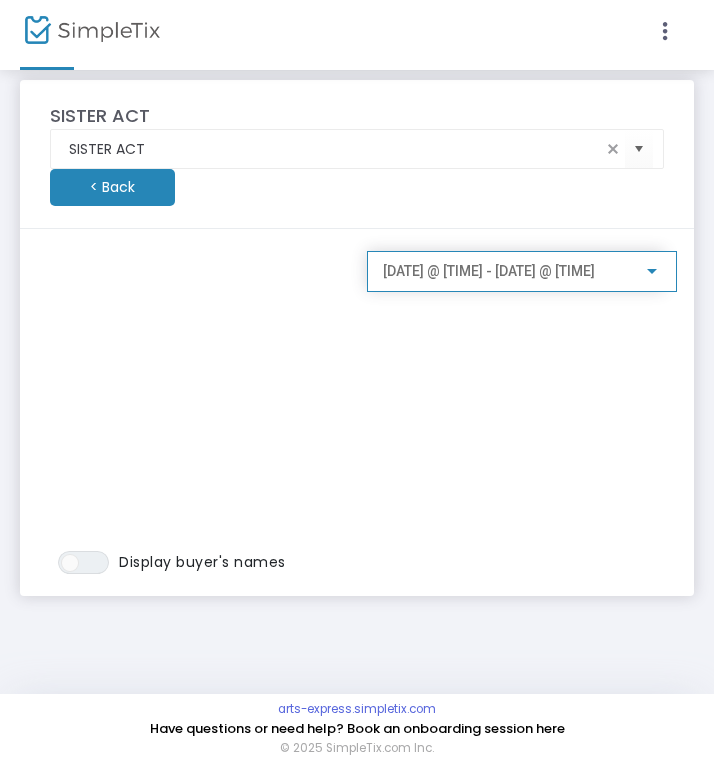 click on "[DATE] @ [TIME] - [DATE] @ [TIME]" 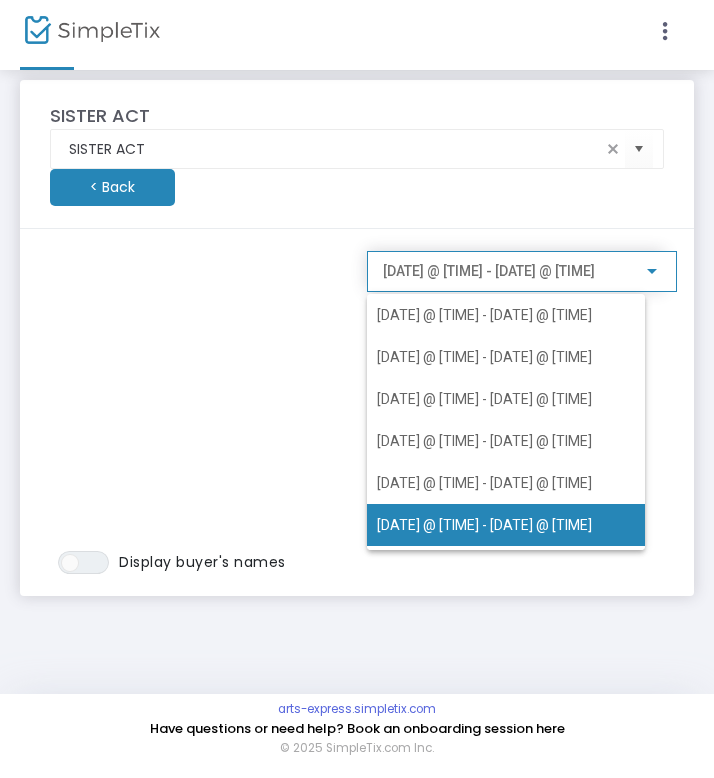 scroll, scrollTop: 86, scrollLeft: 0, axis: vertical 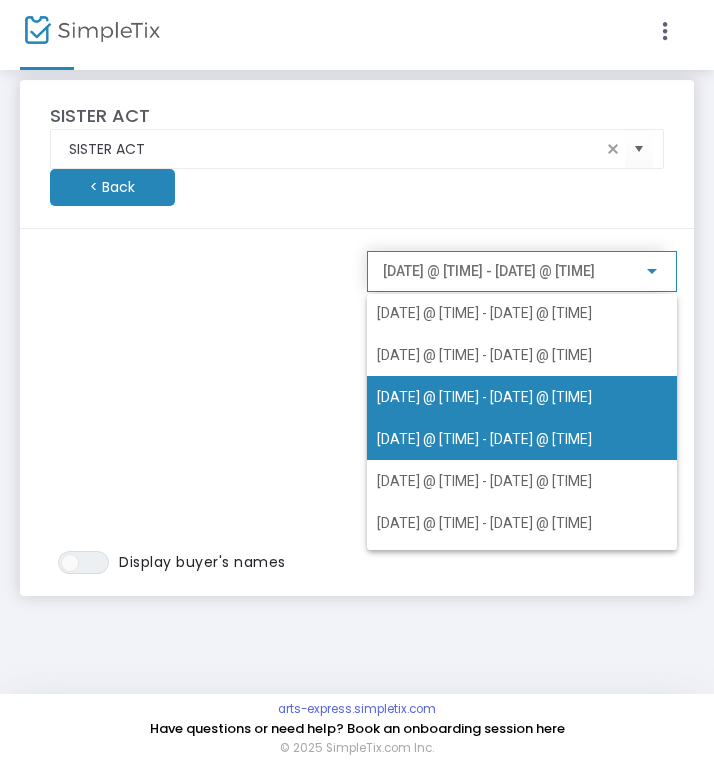click on "[DATE] @ [TIME] - [DATE] @ [TIME]" at bounding box center [484, 397] 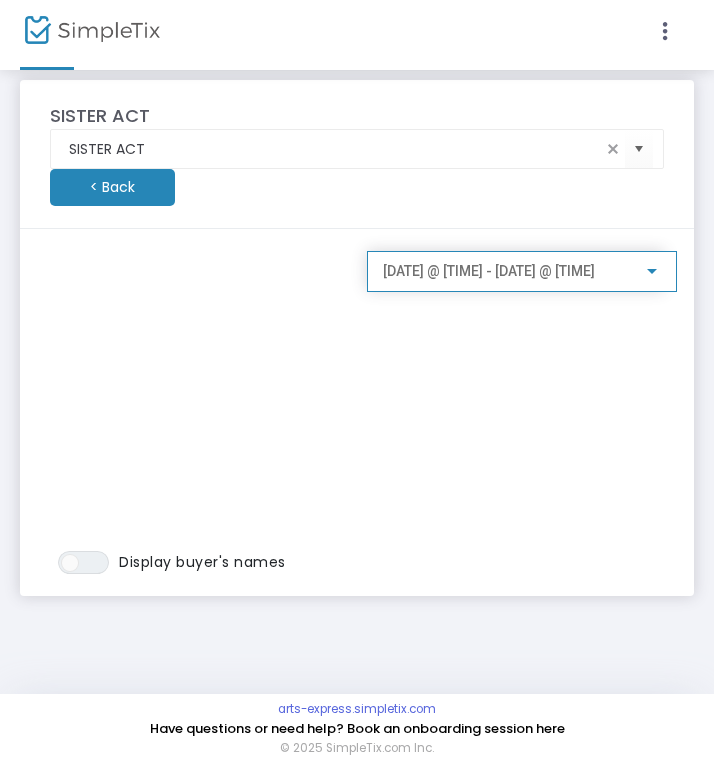 click on "[DATE] @ [TIME] - [DATE] @ [TIME]" at bounding box center (489, 271) 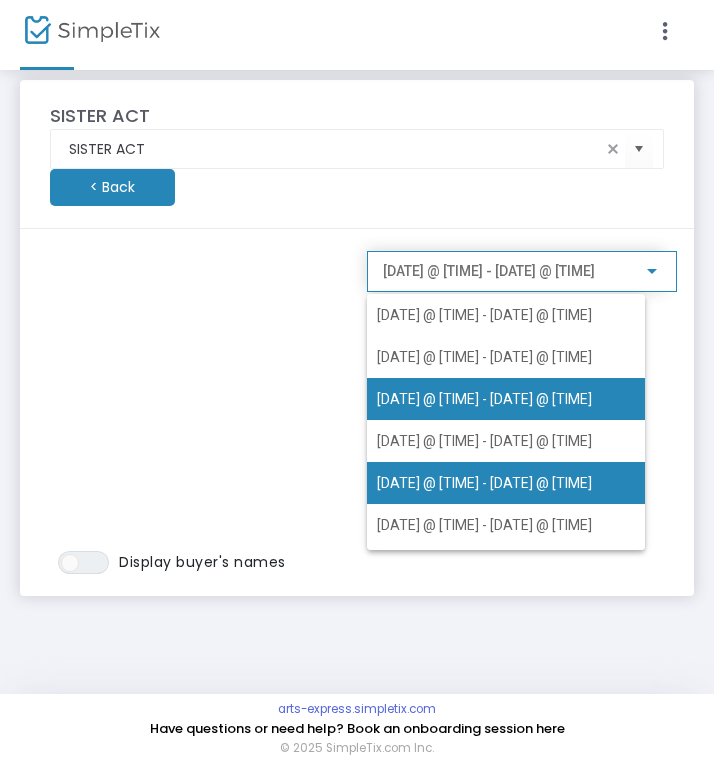 scroll, scrollTop: 47, scrollLeft: 0, axis: vertical 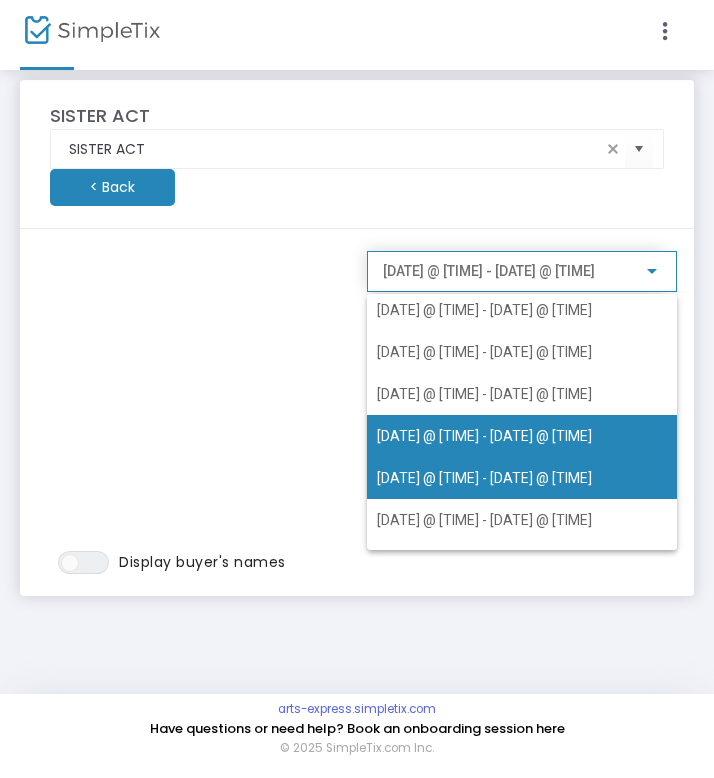 click on "[DATE] @ [TIME] - [DATE] @ [TIME]" at bounding box center (484, 478) 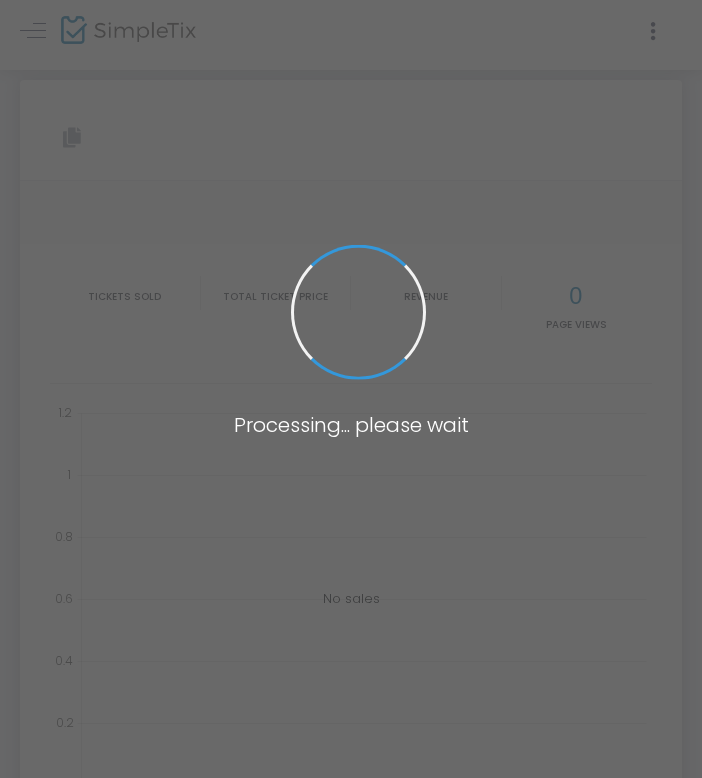 type on "https://www.simpletix.com/e/sister-act-tickets-224820" 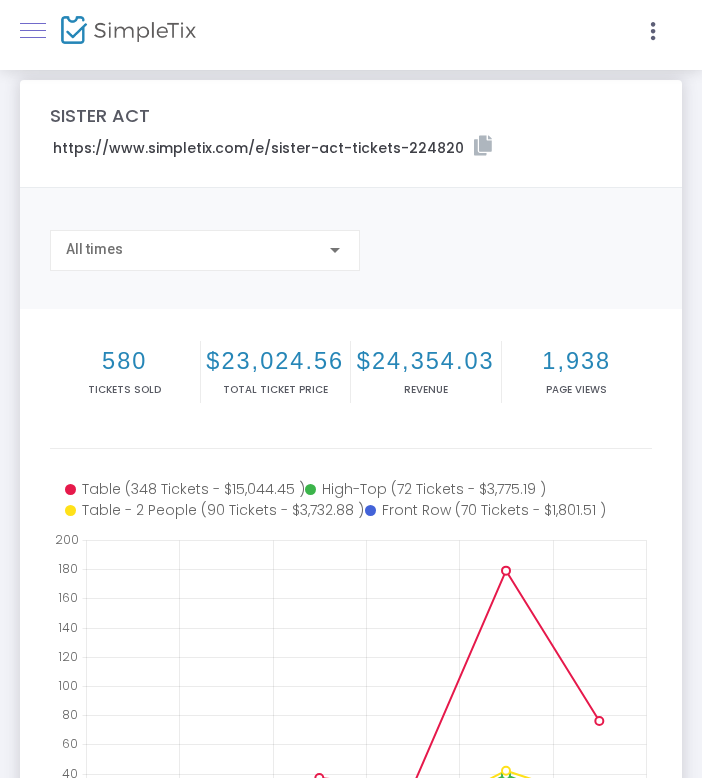 click at bounding box center [33, 30] 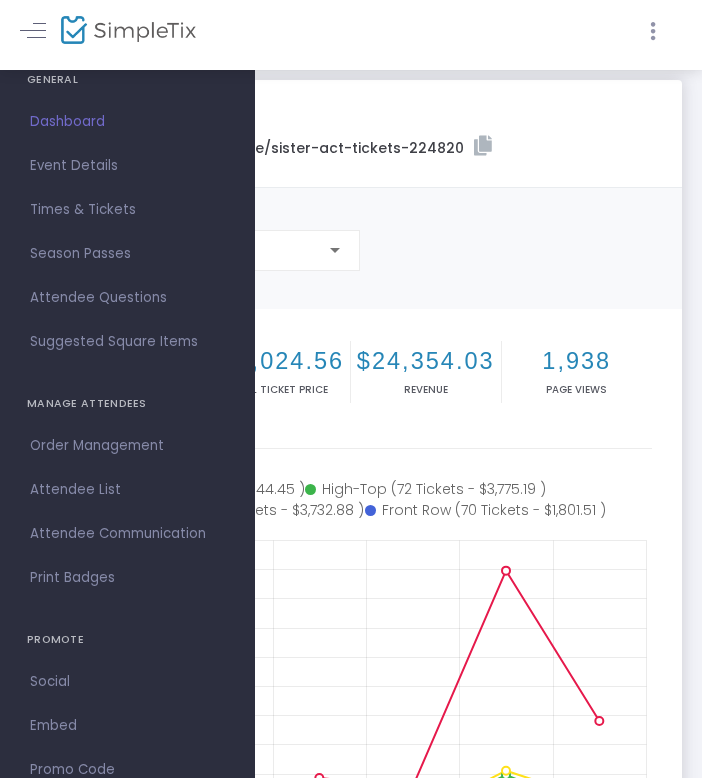 click at bounding box center [653, 31] 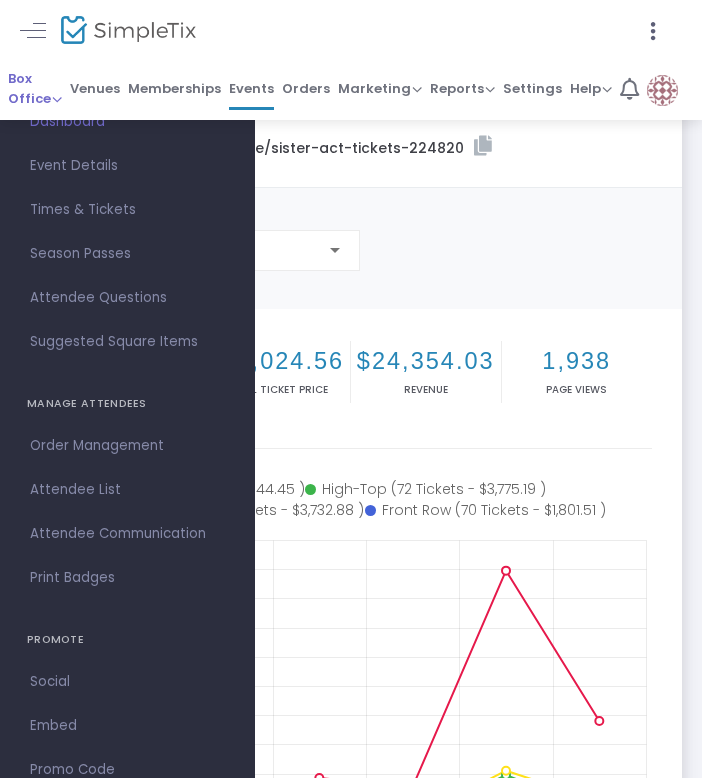 click on "Box Office" at bounding box center [35, 88] 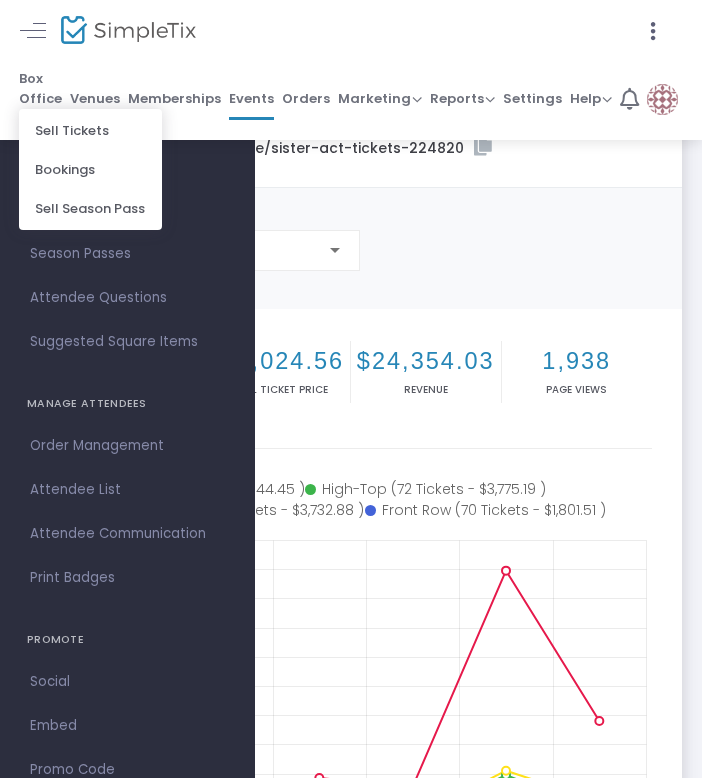 click on "Sell Tickets" at bounding box center [90, 130] 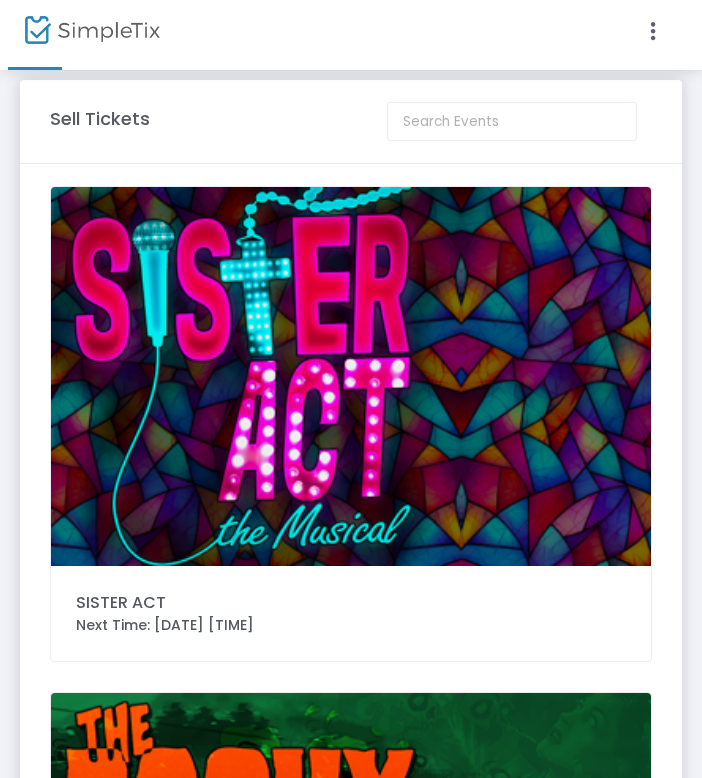 click at bounding box center (351, 389) 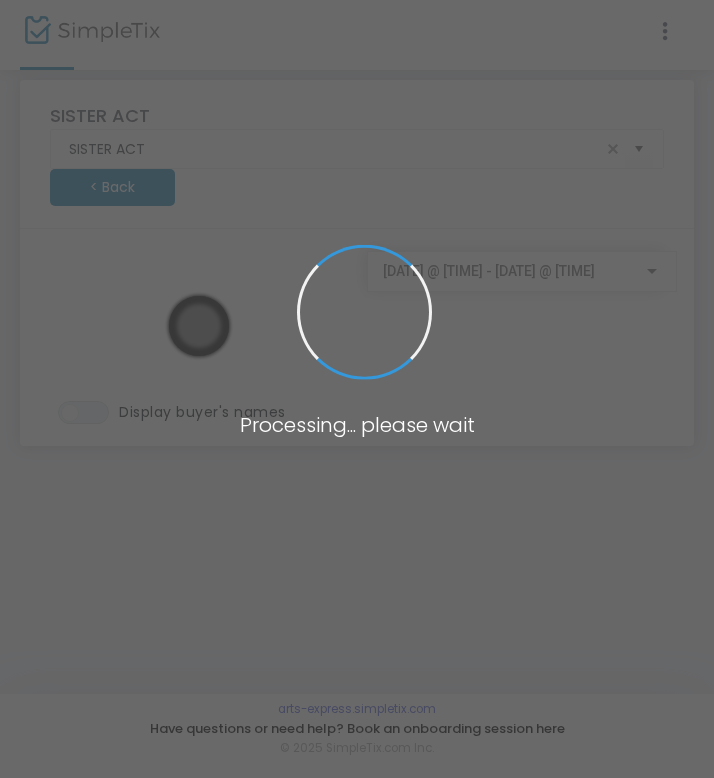 click at bounding box center (357, 389) 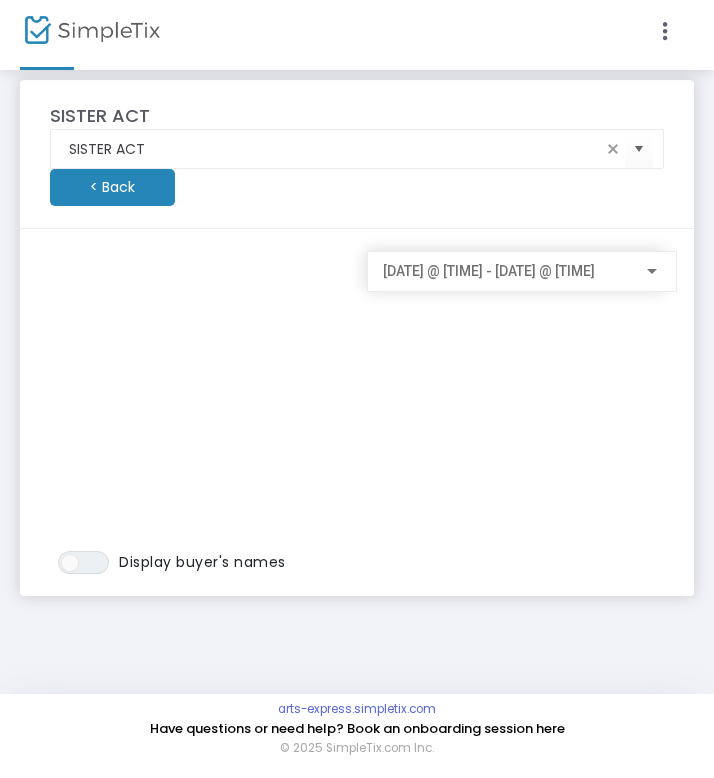 click on "[DATE] @ [TIME] - [DATE] @ [TIME]" 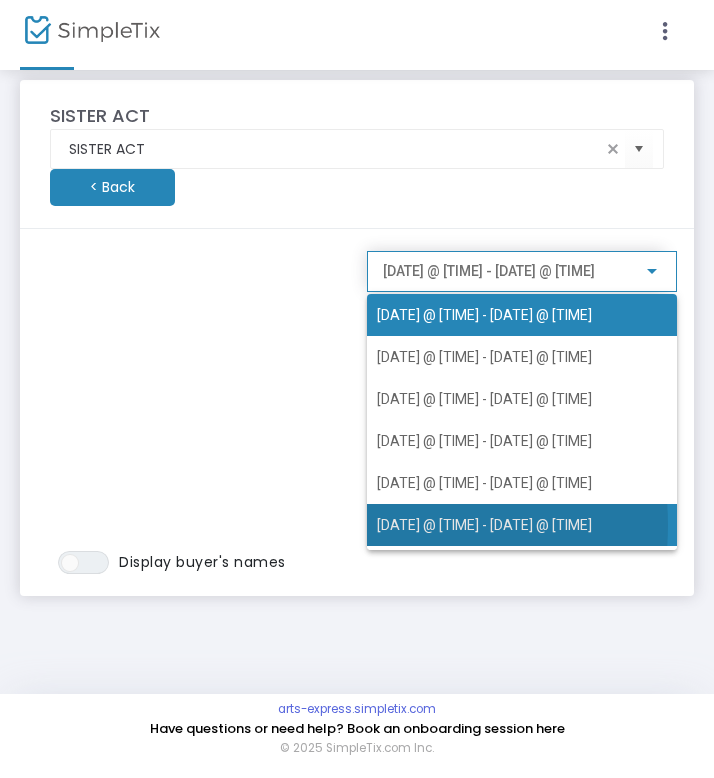 click on "[DATE] @ [TIME] - [DATE] @ [TIME]" at bounding box center (484, 525) 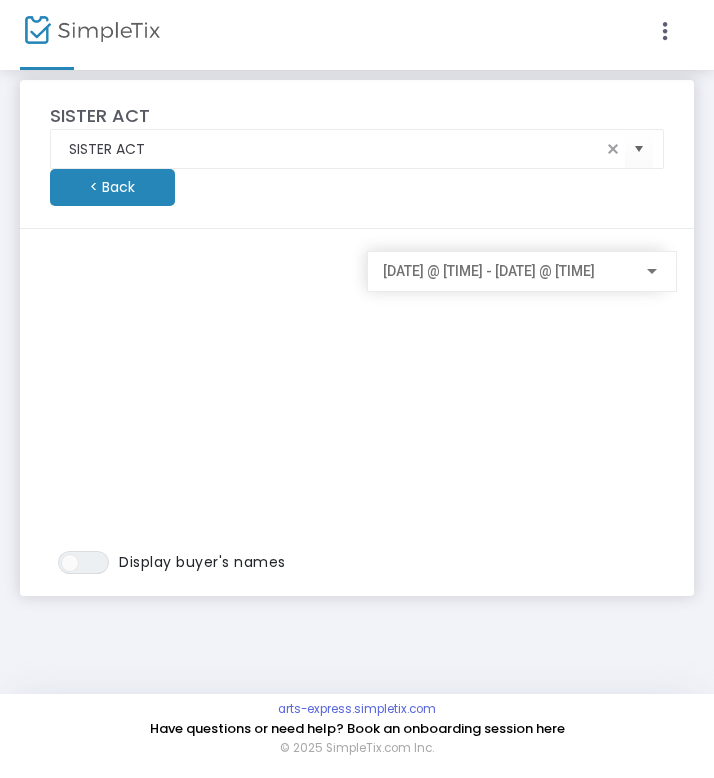 click on "[DATE] @ [TIME] - [DATE] @ [TIME]" 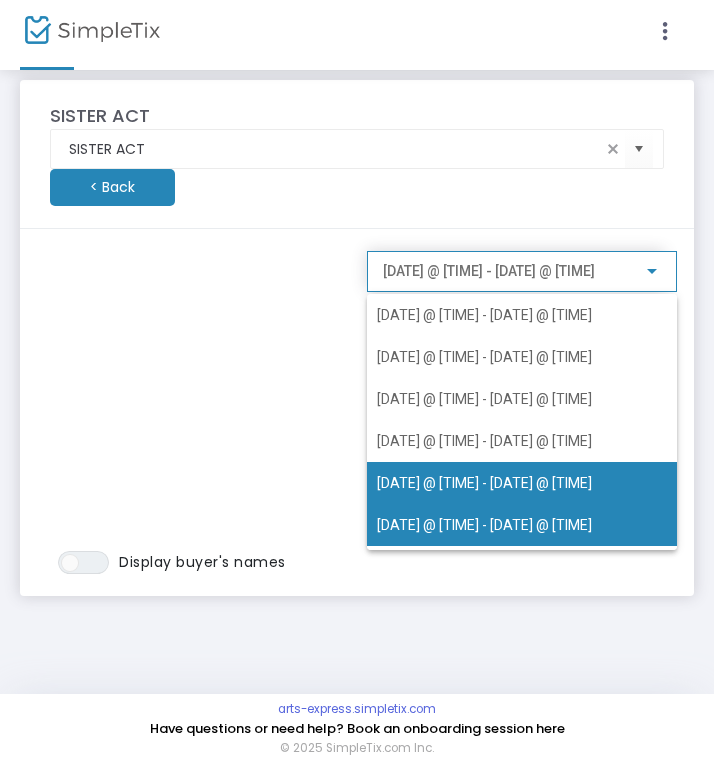 scroll, scrollTop: 86, scrollLeft: 0, axis: vertical 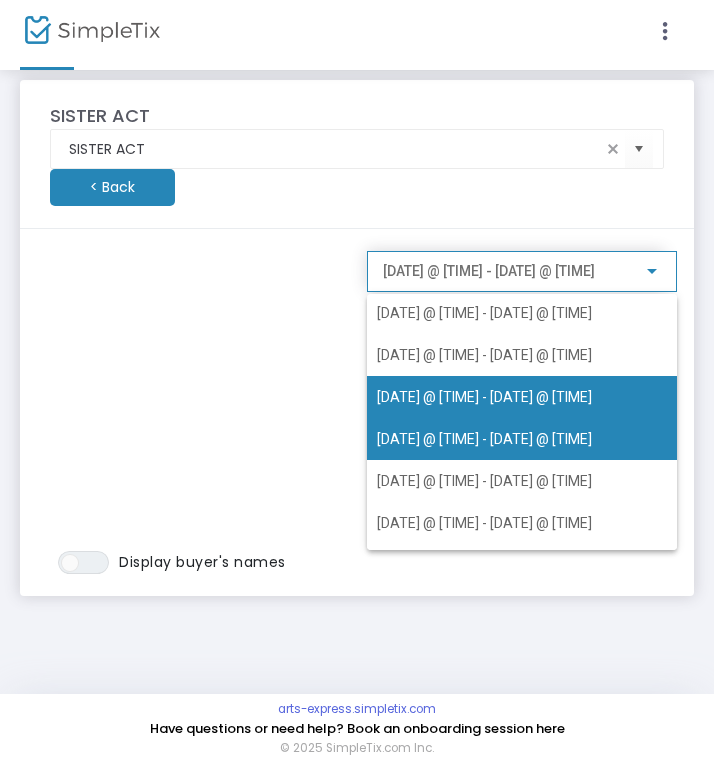 click on "[DATE] @ [TIME] - [DATE] @ [TIME]" at bounding box center (484, 397) 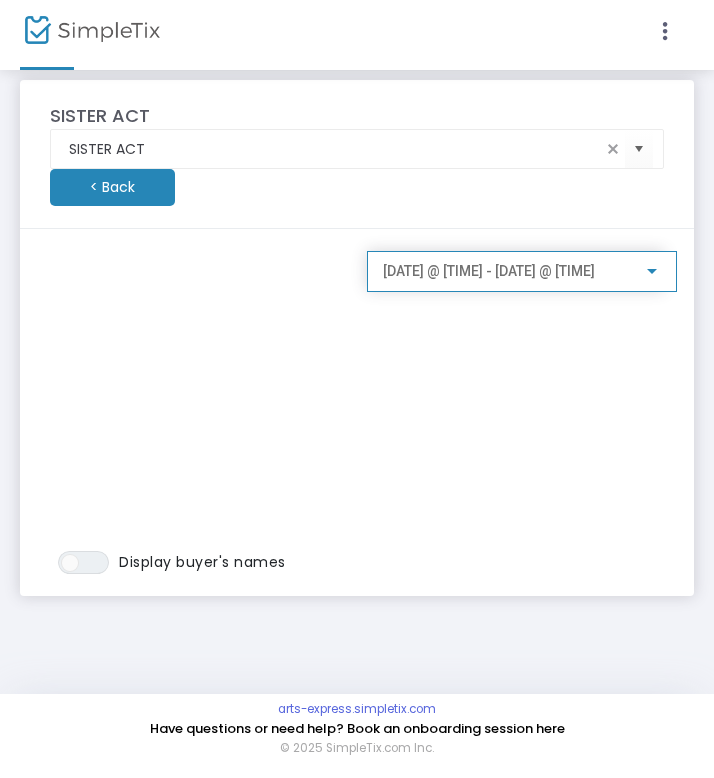 click on "[DATE] @ [TIME] - [DATE] @ [TIME]" at bounding box center (489, 271) 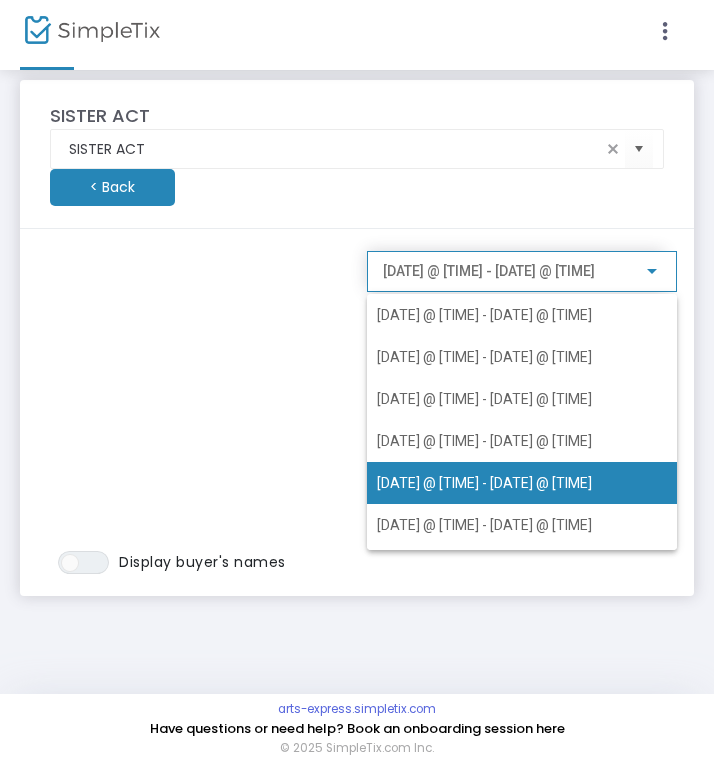 scroll, scrollTop: 47, scrollLeft: 0, axis: vertical 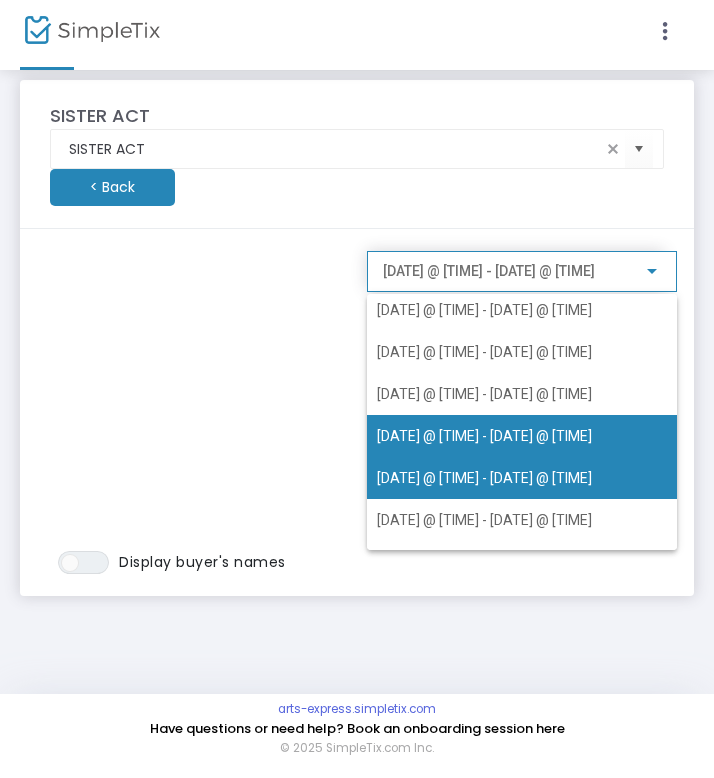 click on "[DATE] @ [TIME] - [DATE] @ [TIME]" at bounding box center (484, 478) 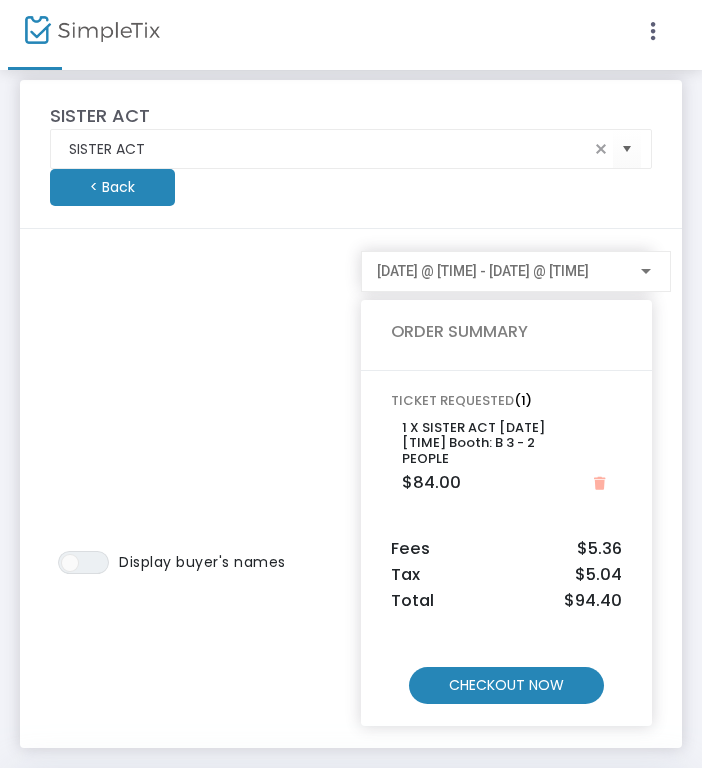 click on "CHECKOUT NOW" 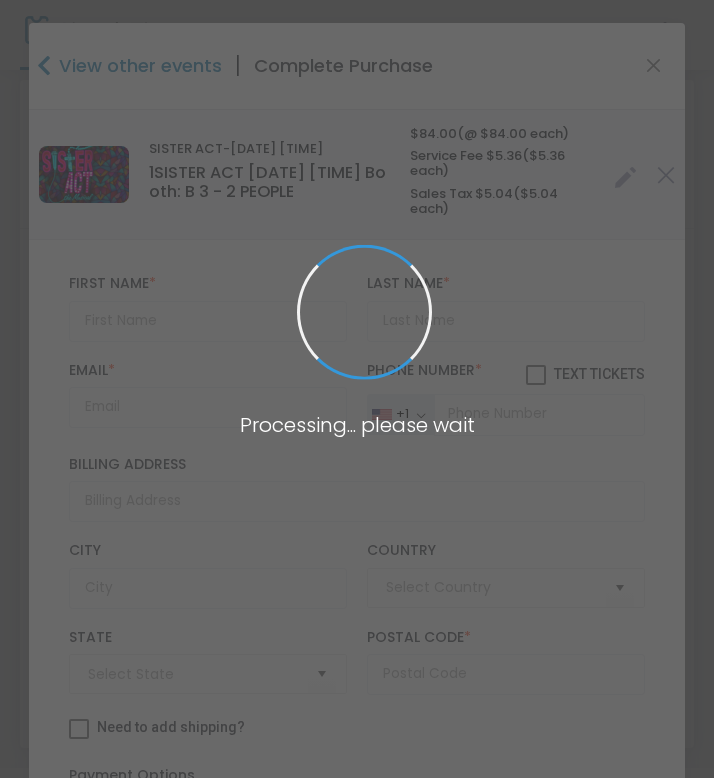 type on "United States" 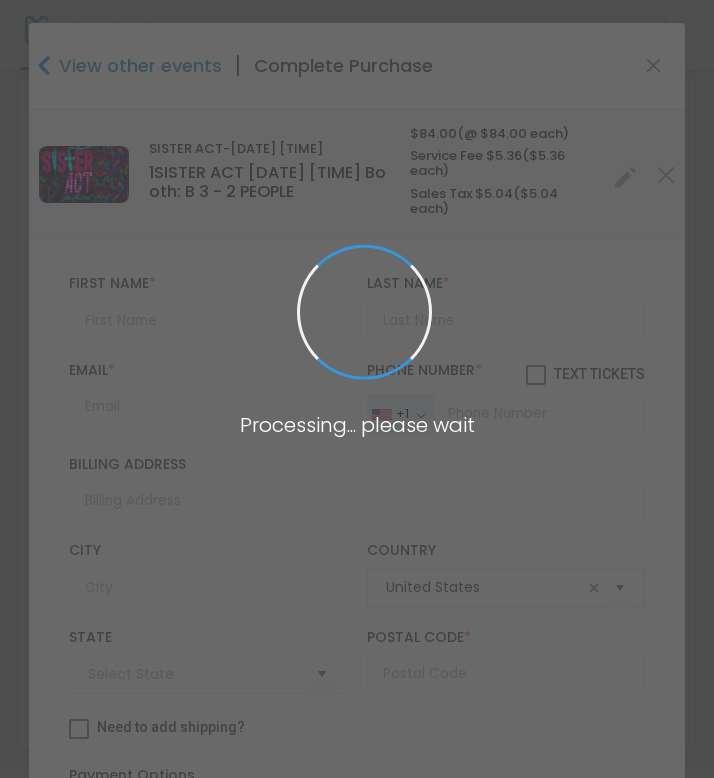 type on "Arizona" 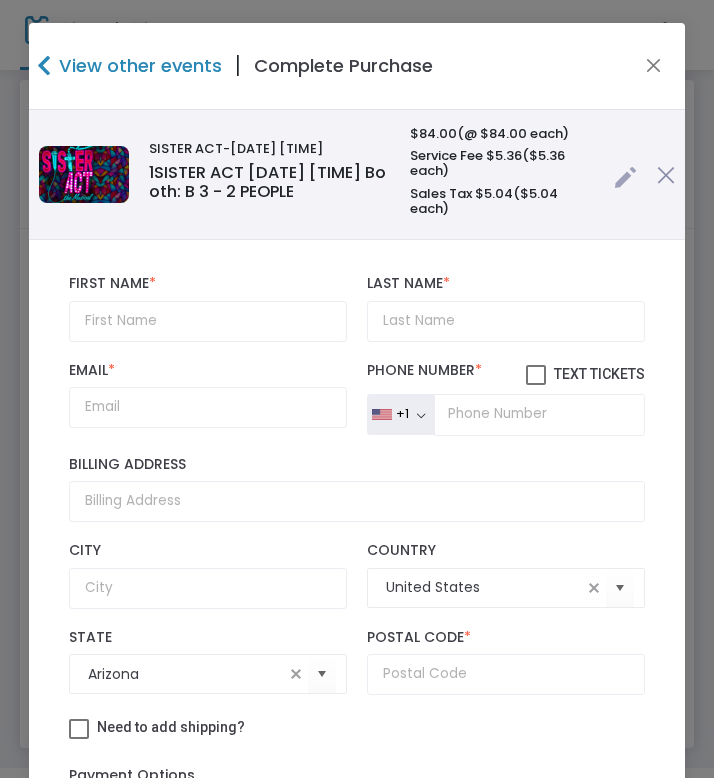click 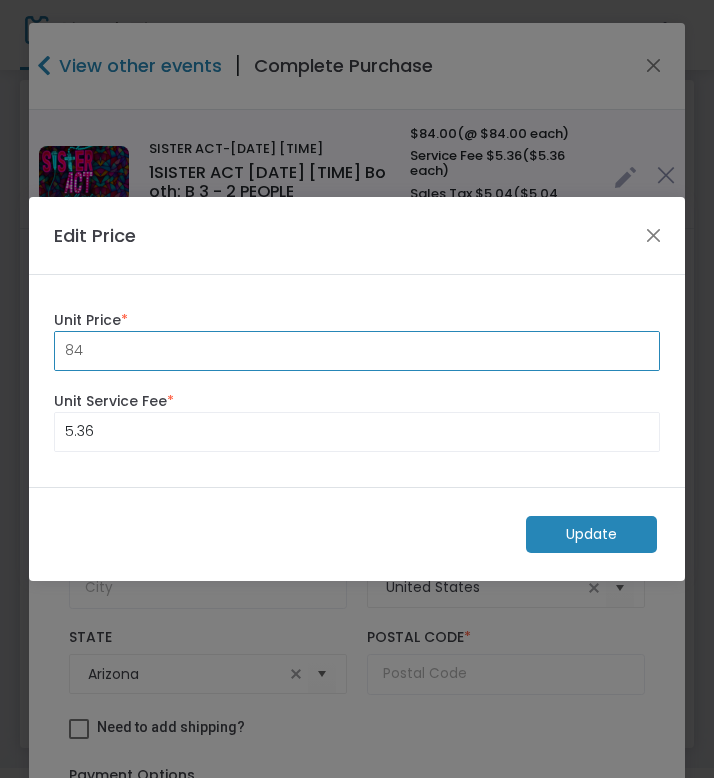click on "84" at bounding box center [357, 351] 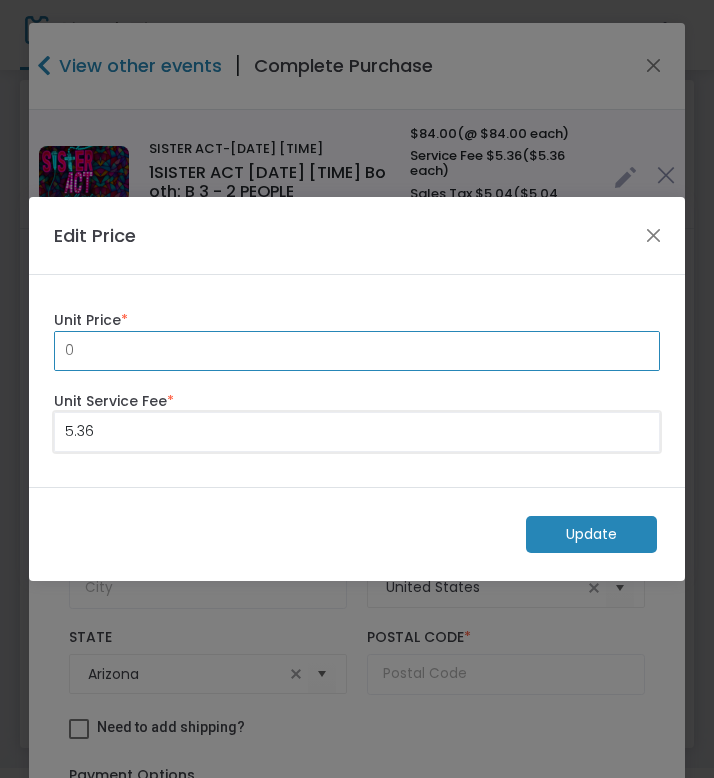 type on "0.00" 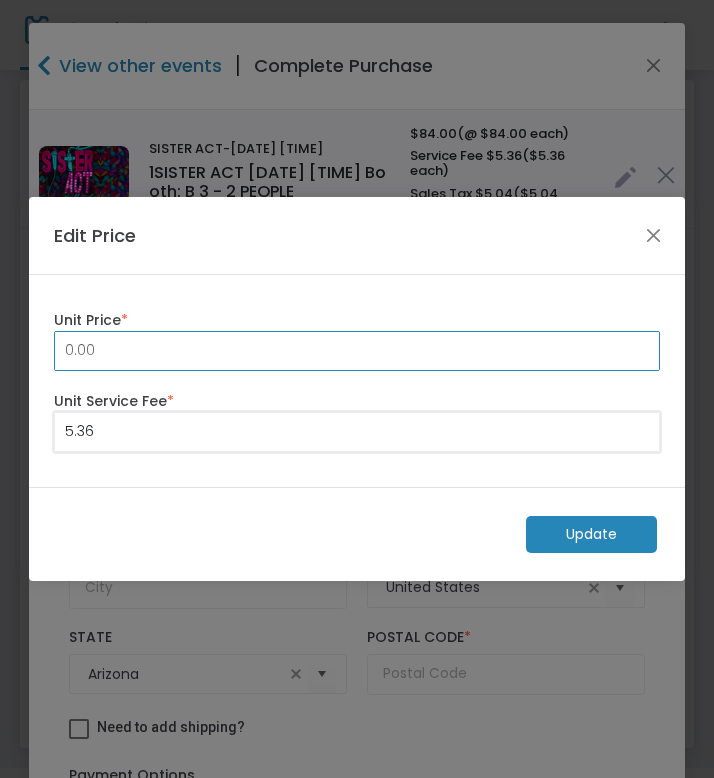 click on "5.36" at bounding box center [357, 432] 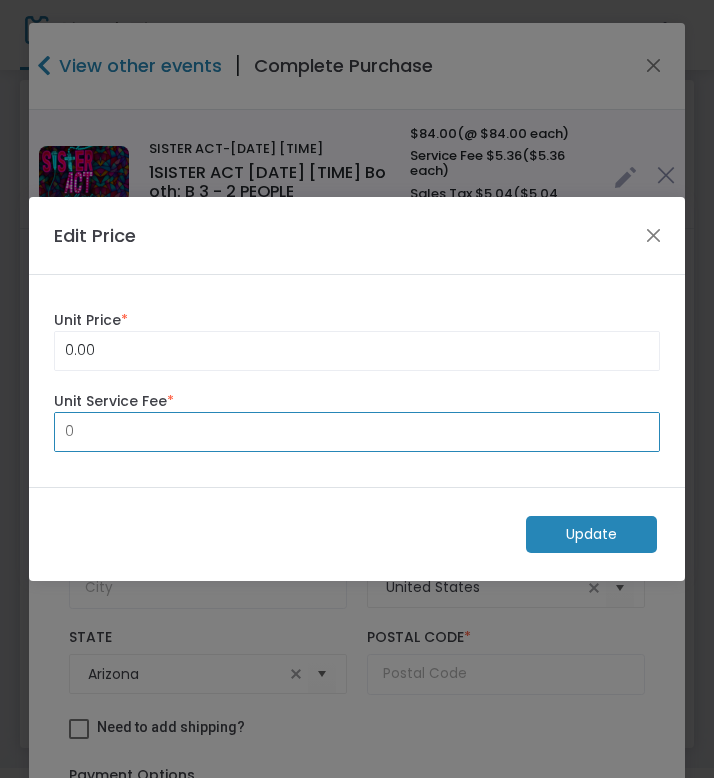 type on "0.00" 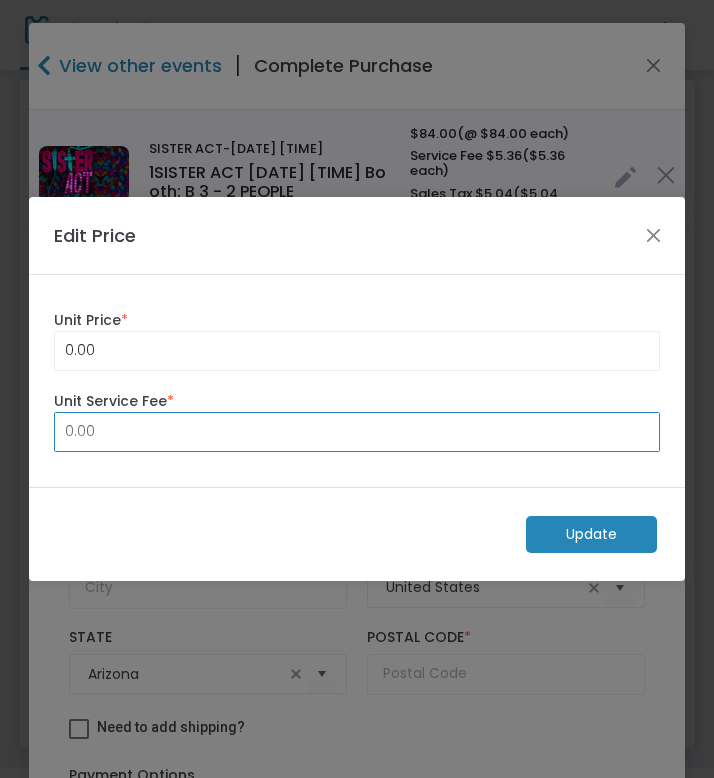 click on "Update" 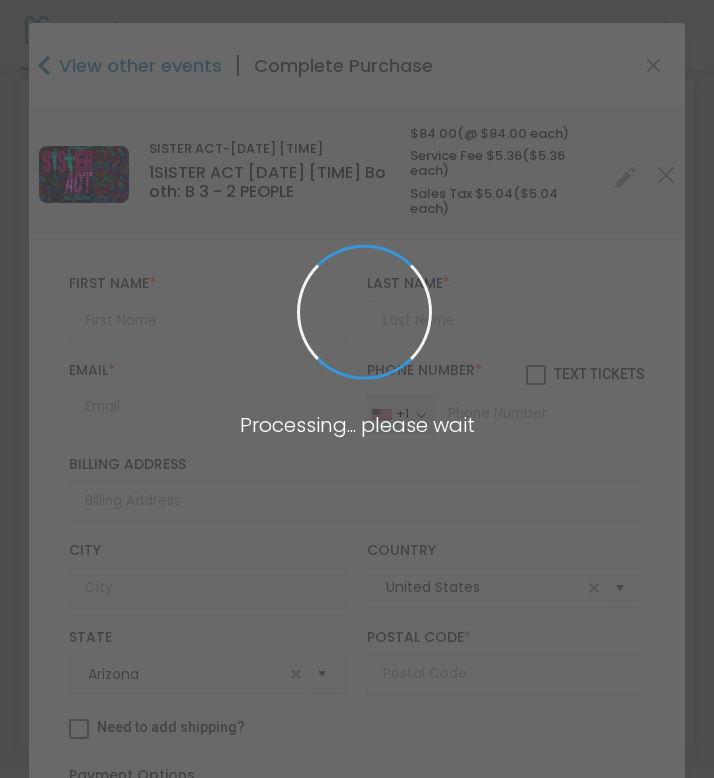 radio on "true" 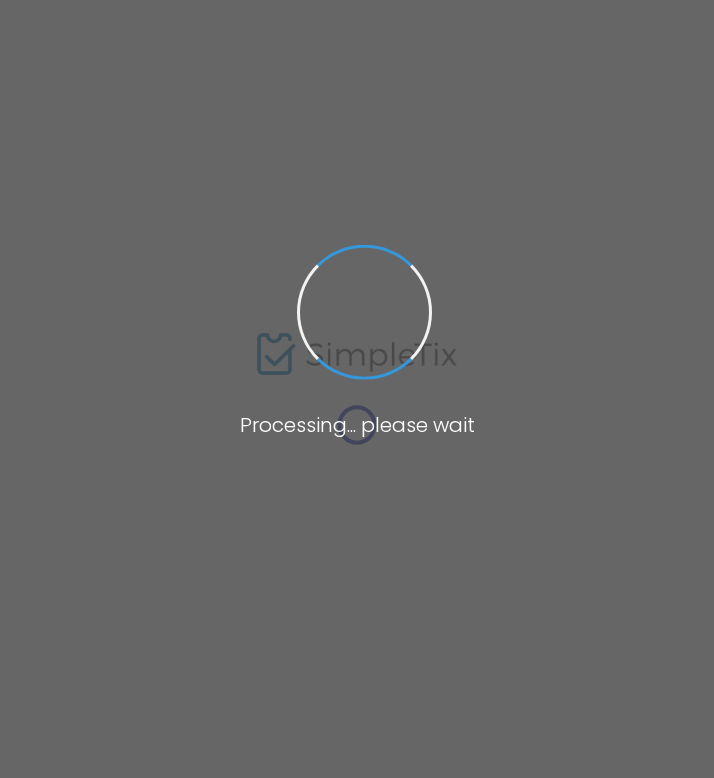 scroll, scrollTop: 0, scrollLeft: 0, axis: both 